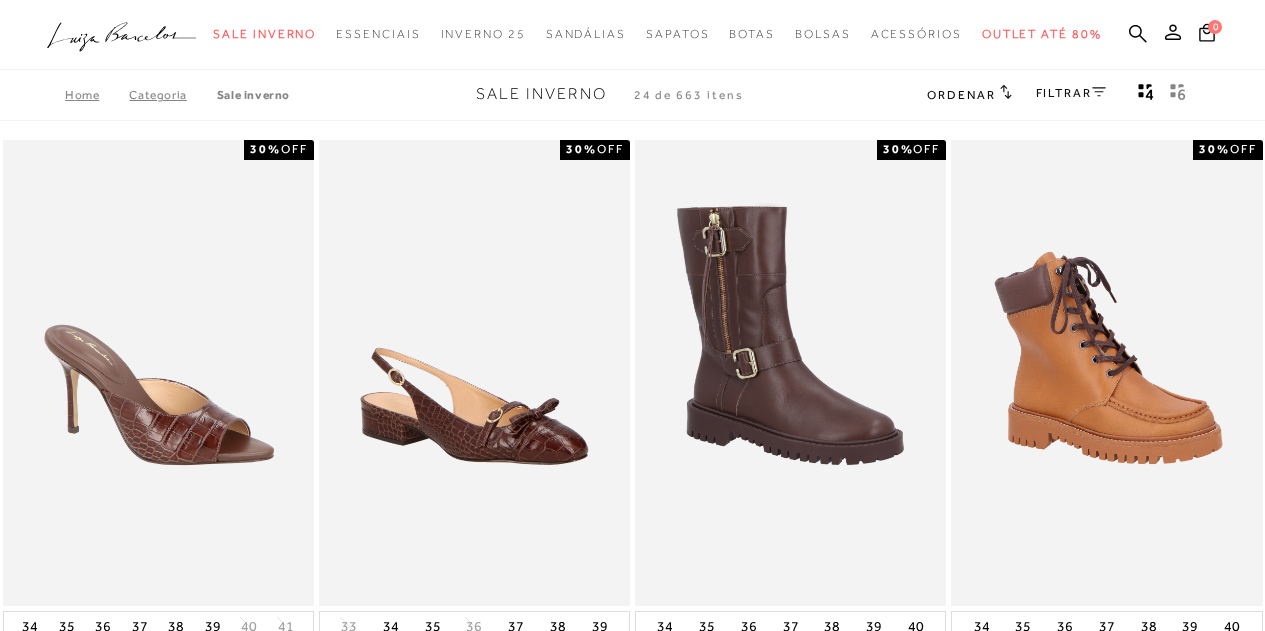 scroll, scrollTop: 0, scrollLeft: 0, axis: both 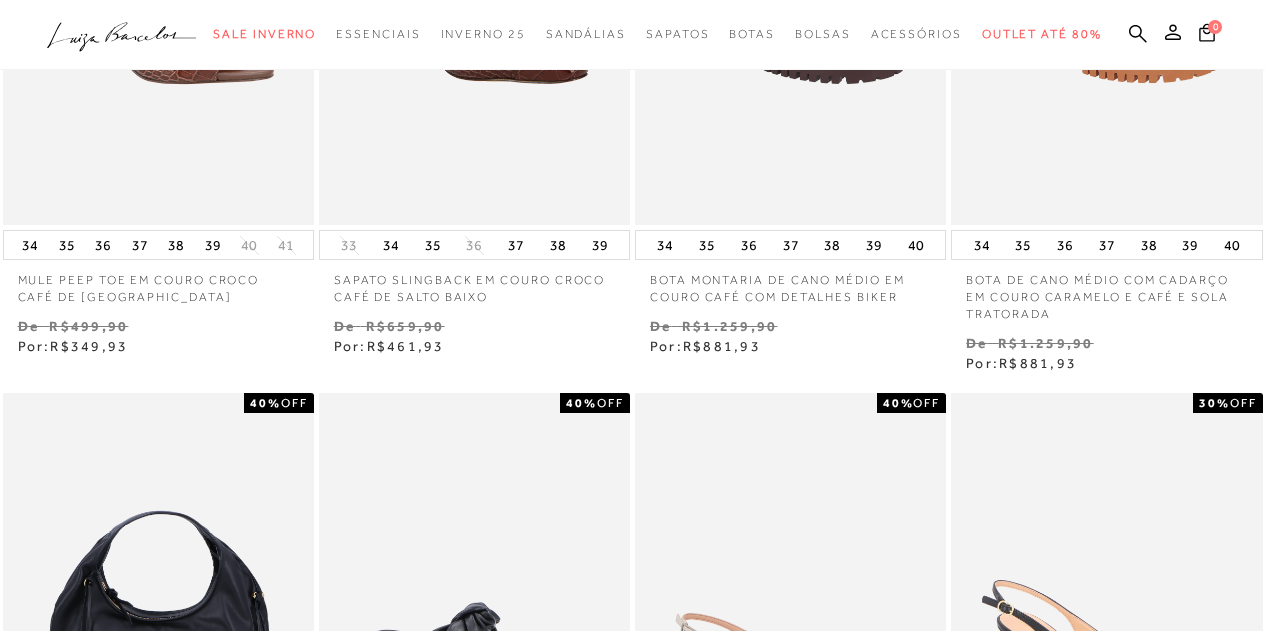 drag, startPoint x: 1270, startPoint y: 69, endPoint x: 1279, endPoint y: 94, distance: 26.57066 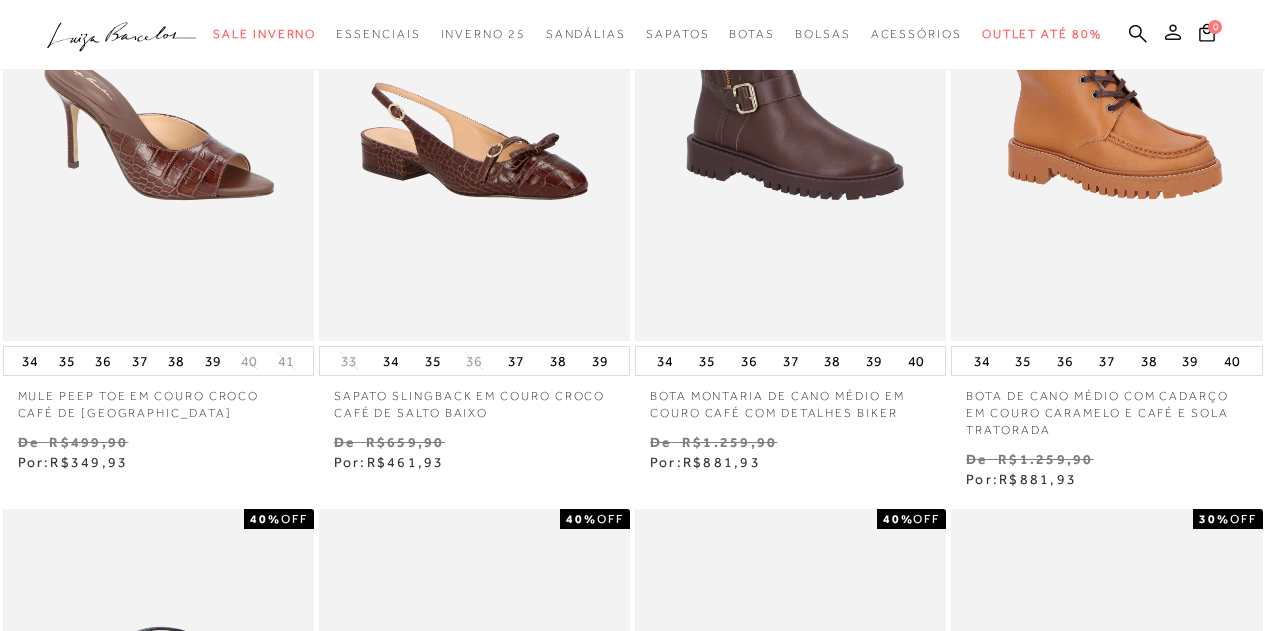 click 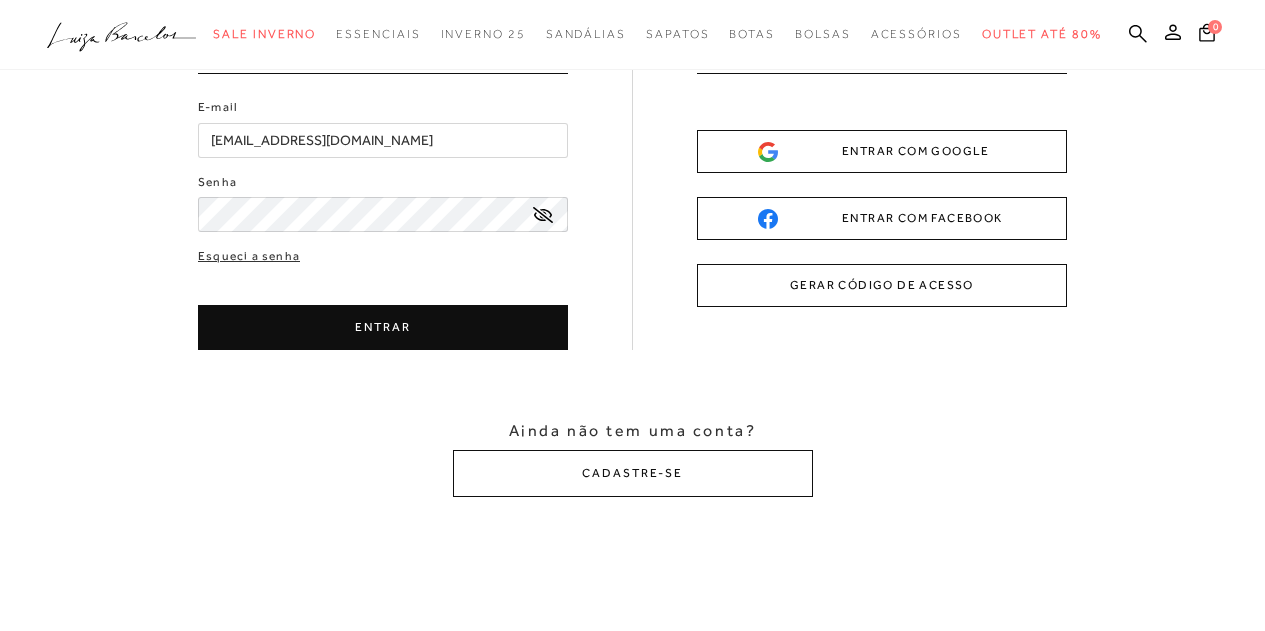 scroll, scrollTop: 0, scrollLeft: 0, axis: both 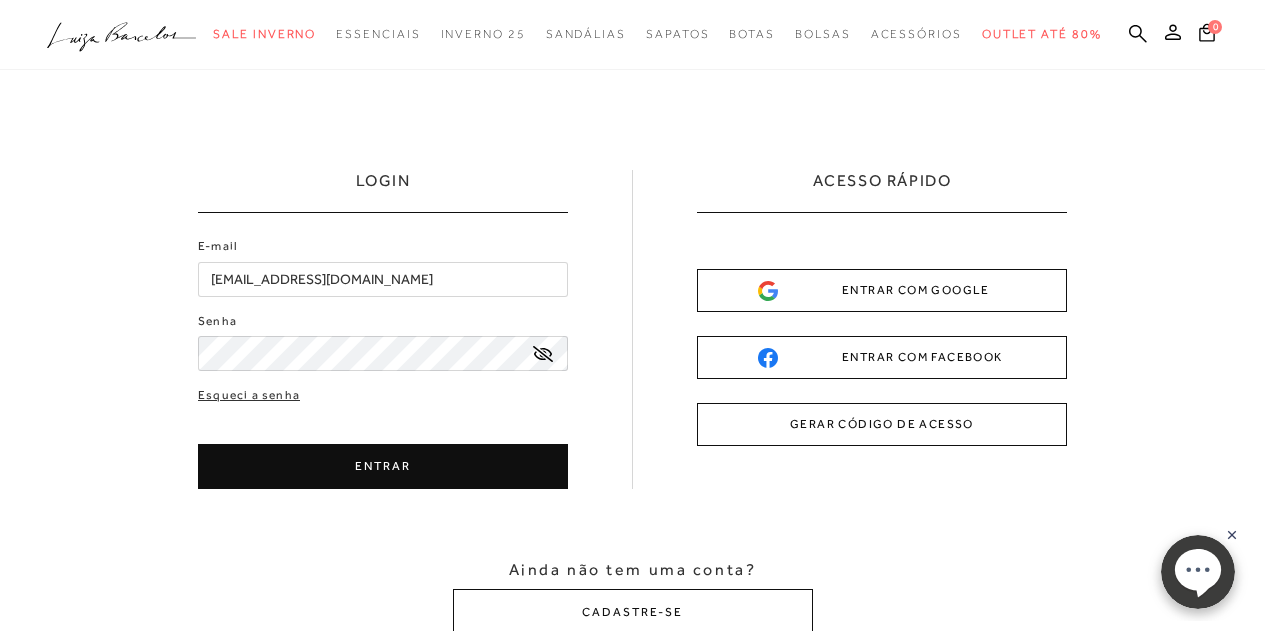 click on "ENTRAR" at bounding box center [383, 466] 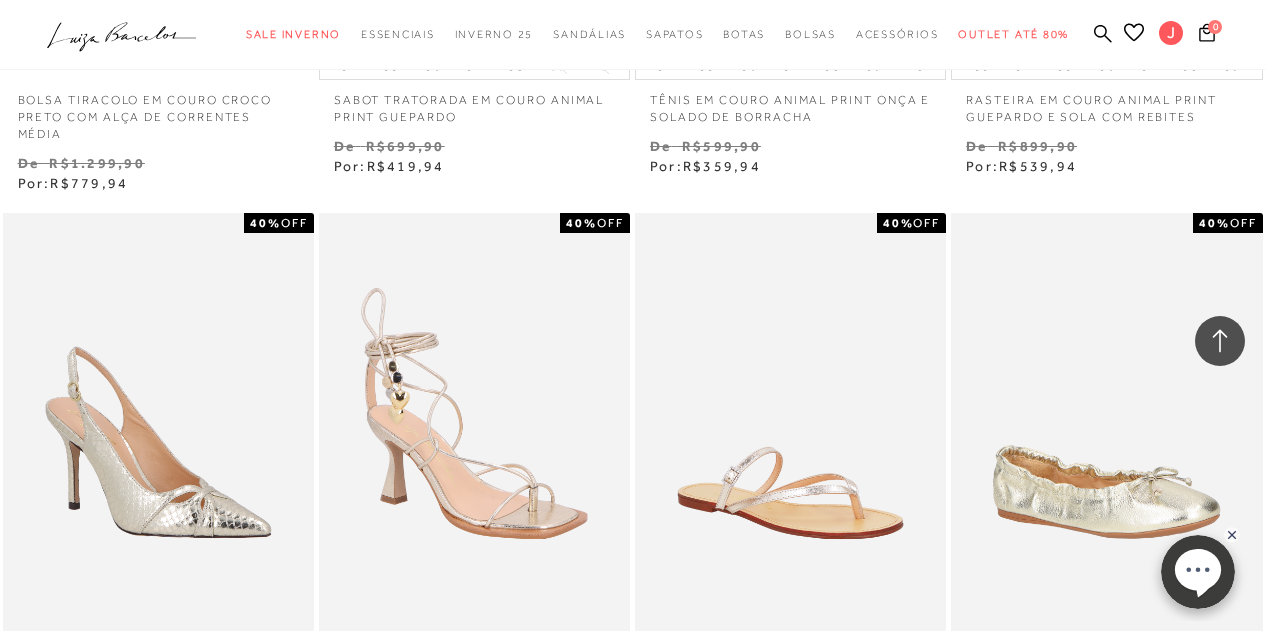 scroll, scrollTop: 2551, scrollLeft: 0, axis: vertical 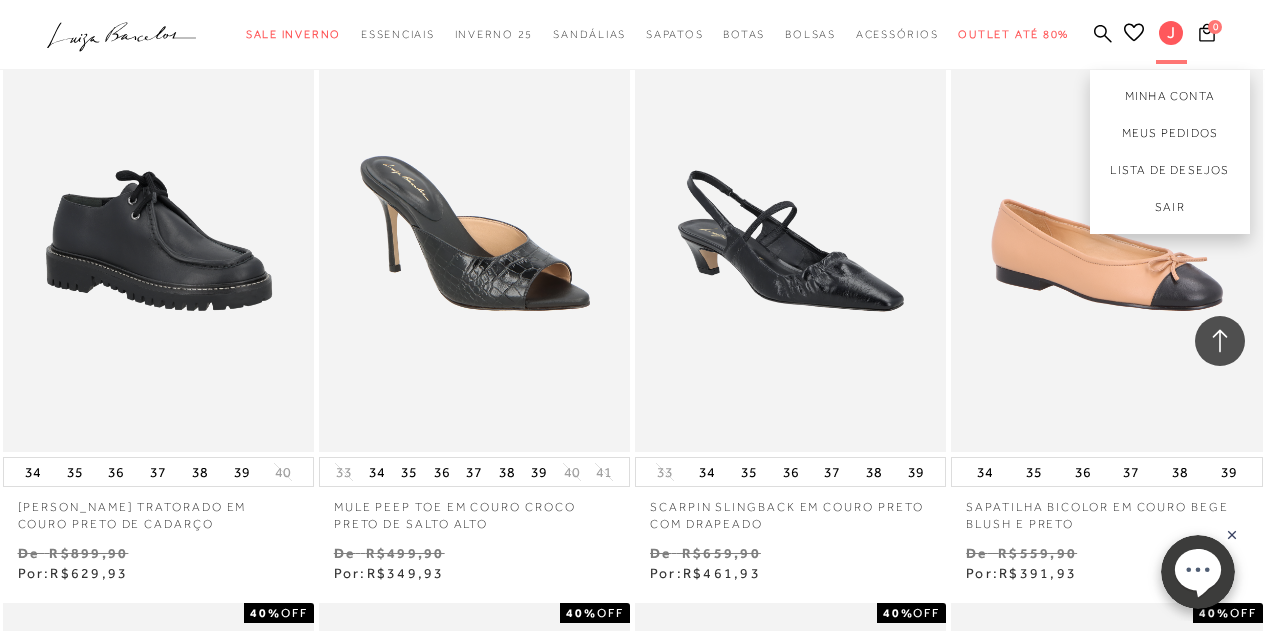 click on "J" at bounding box center (1171, 33) 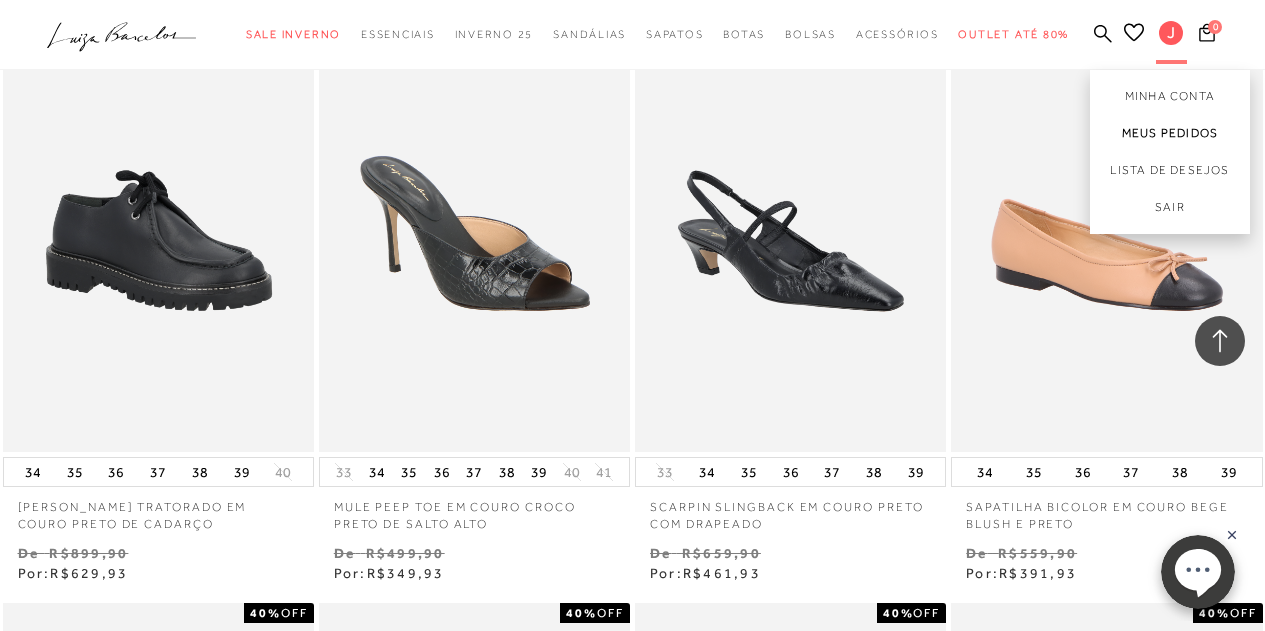 click on "Meus Pedidos" at bounding box center (1170, 133) 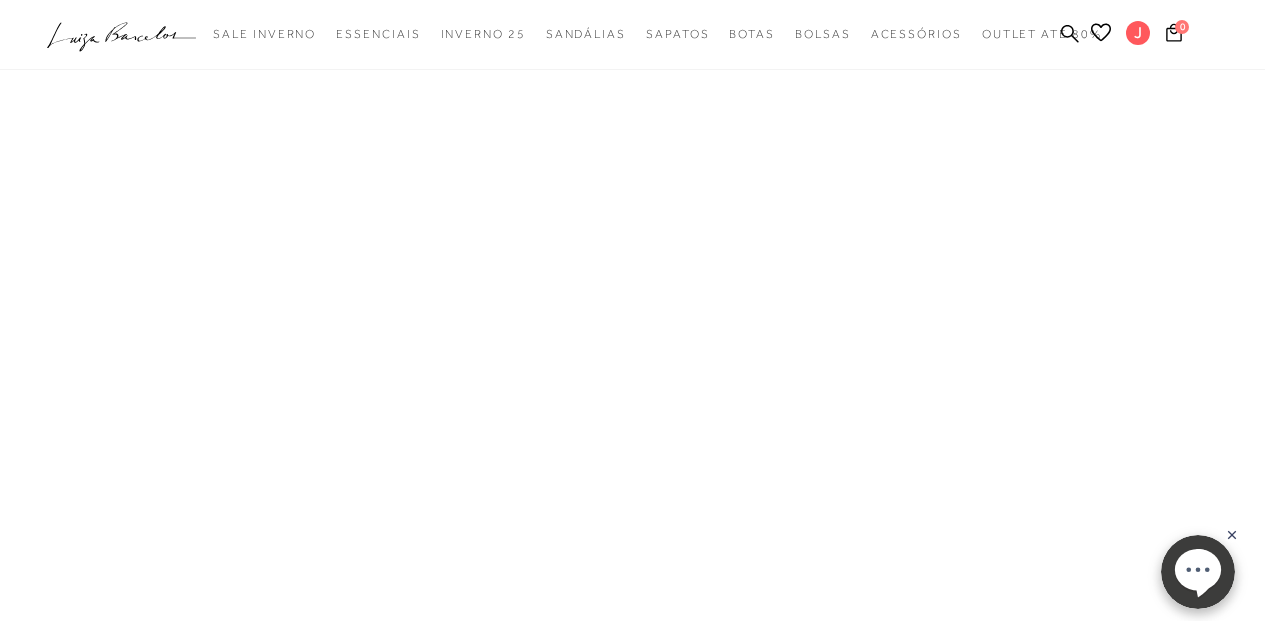 scroll, scrollTop: 0, scrollLeft: 0, axis: both 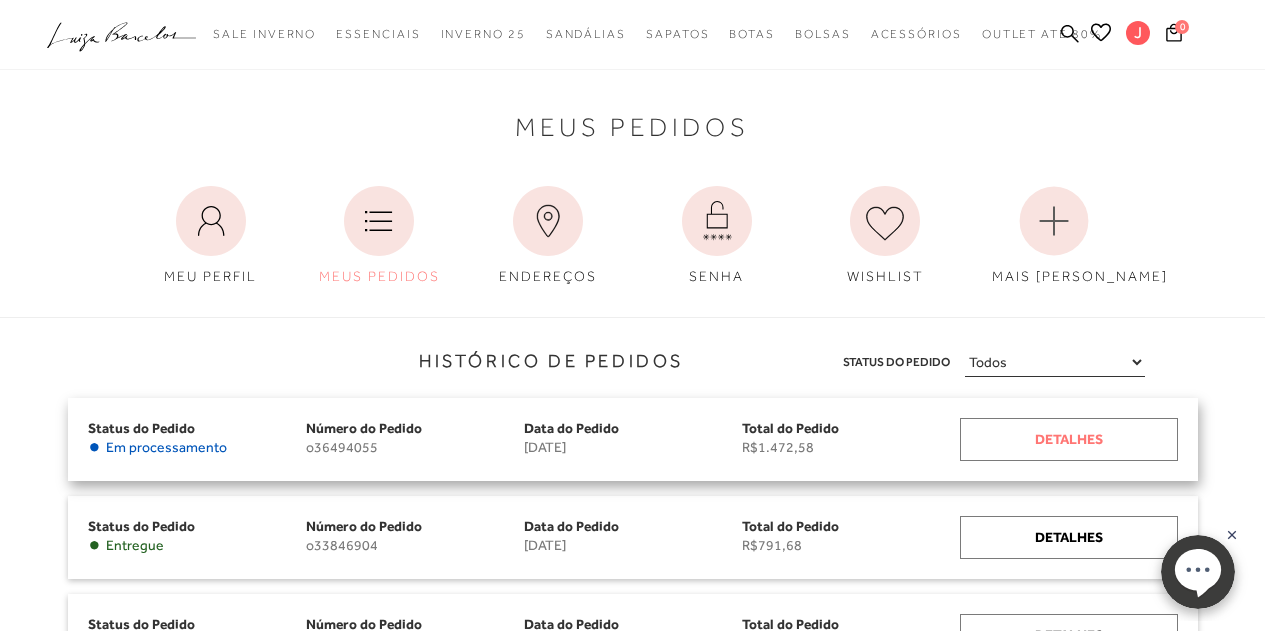 click on "Detalhes" at bounding box center (1069, 439) 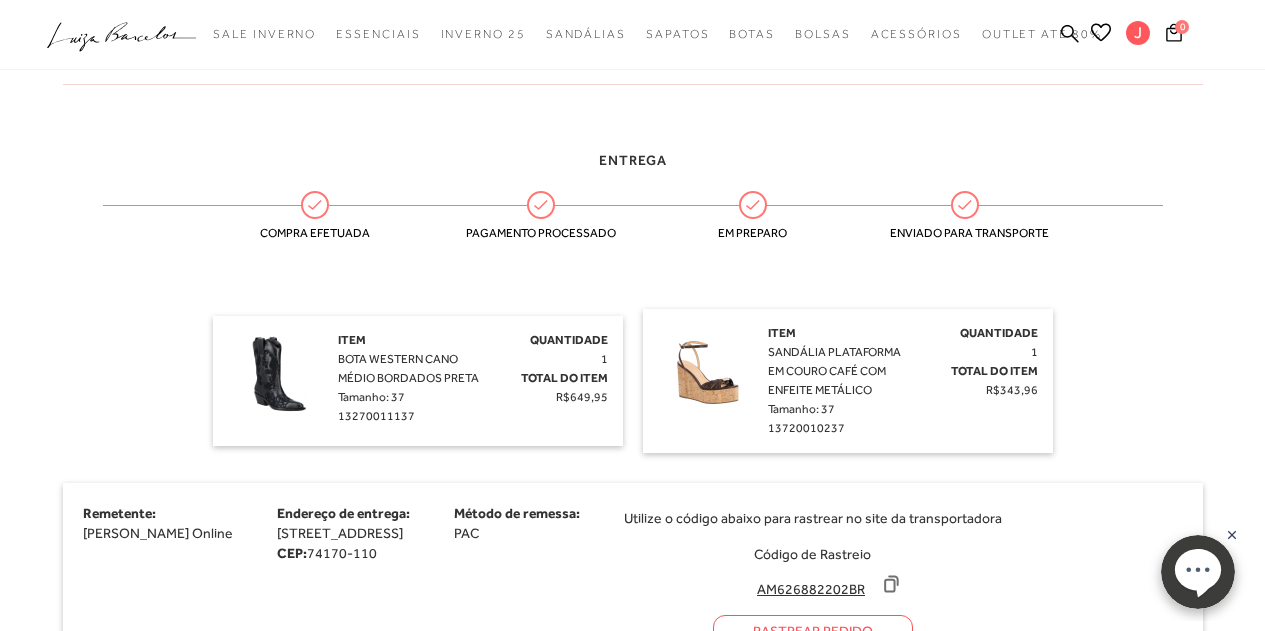 scroll, scrollTop: 430, scrollLeft: 0, axis: vertical 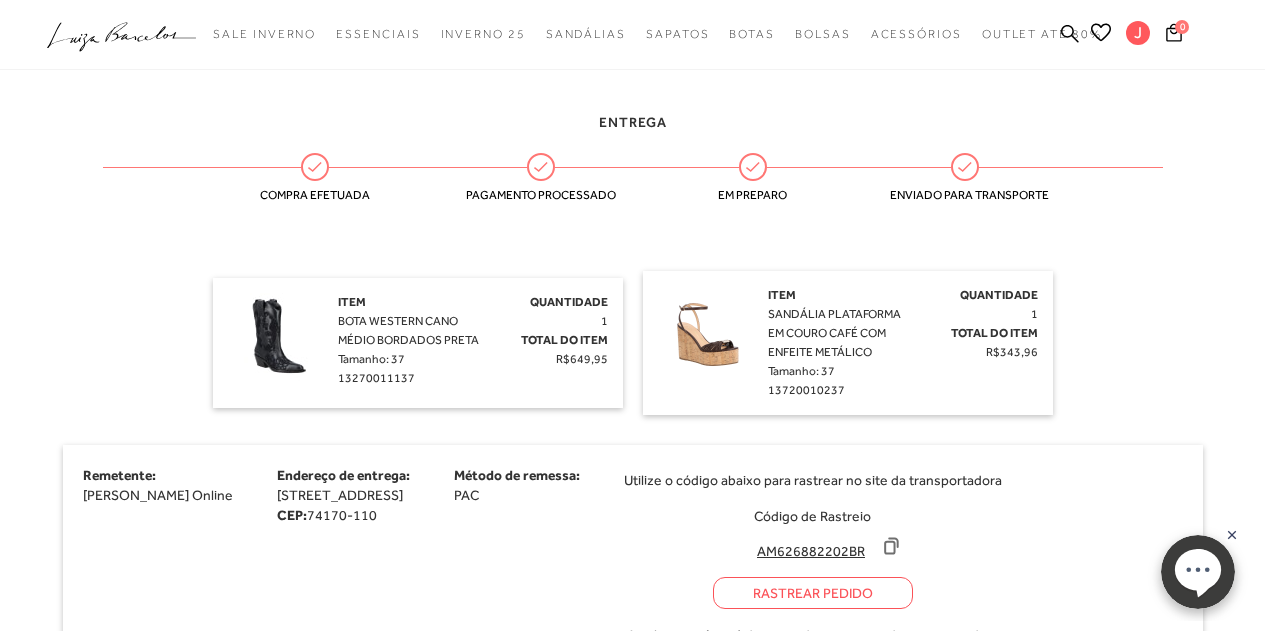 click on "Rastrear Pedido" at bounding box center (813, 593) 